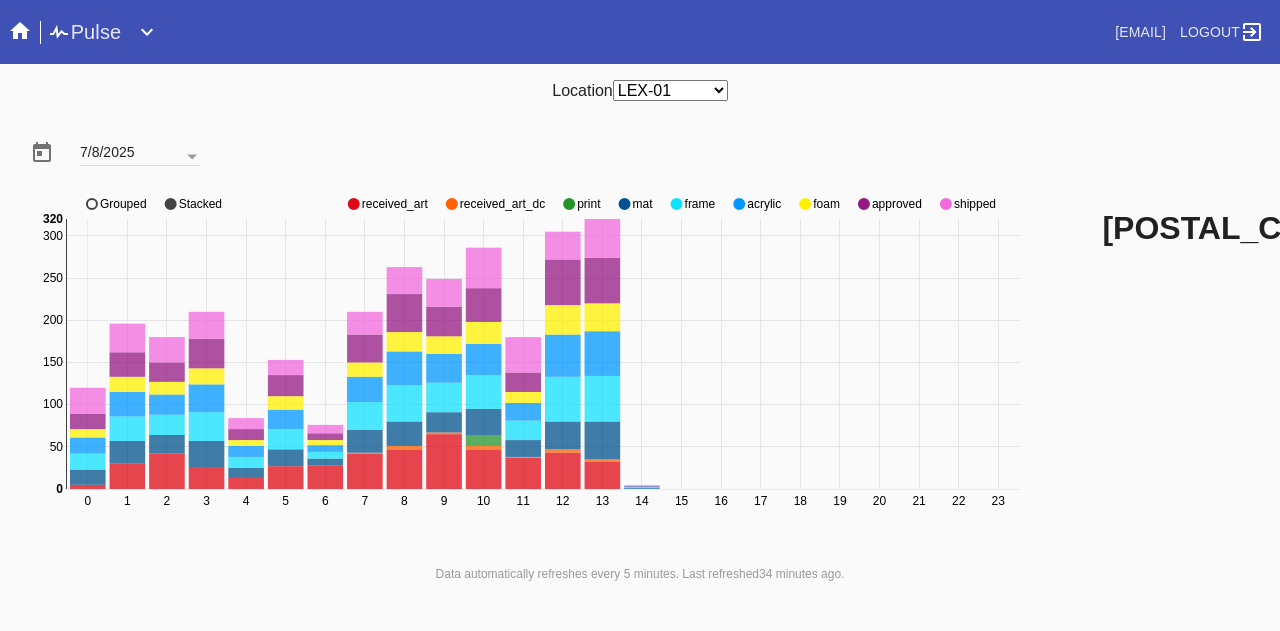 scroll, scrollTop: 0, scrollLeft: 0, axis: both 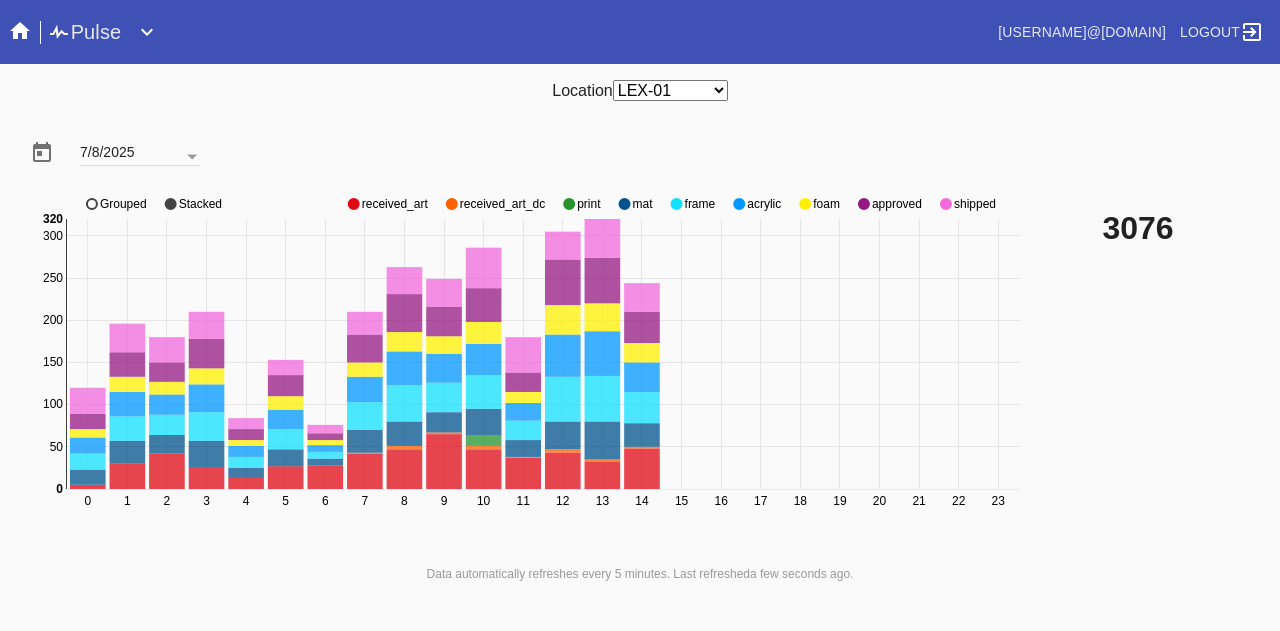 click at bounding box center [354, 204] 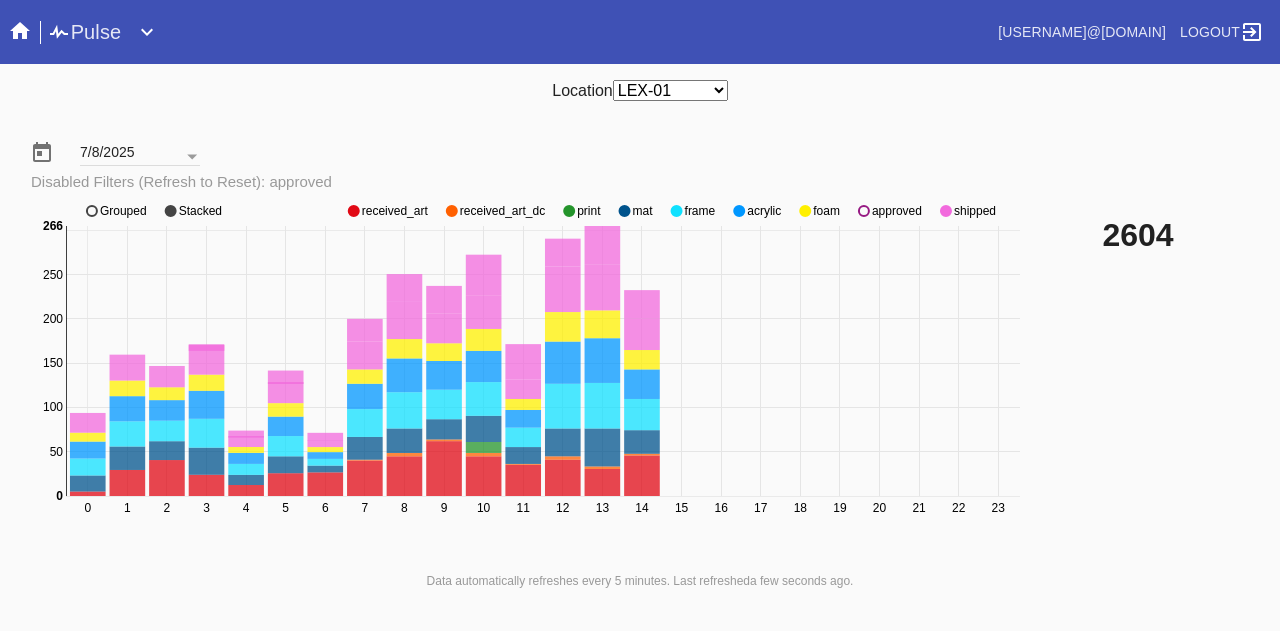 click at bounding box center (354, 211) 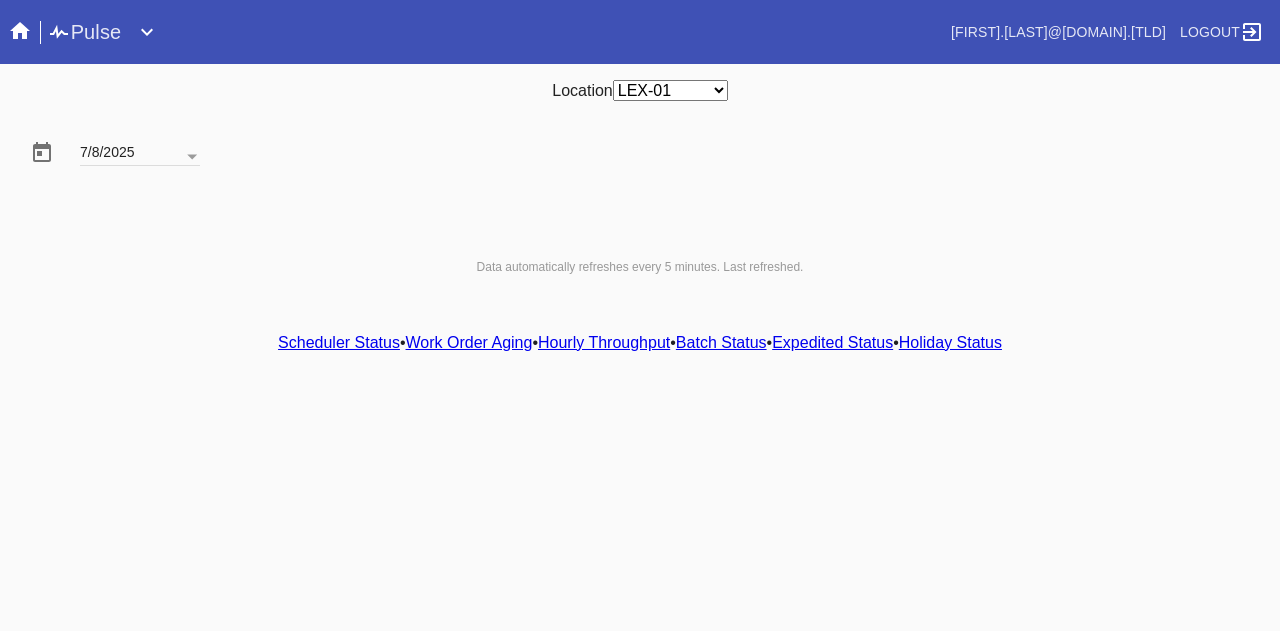 scroll, scrollTop: 0, scrollLeft: 0, axis: both 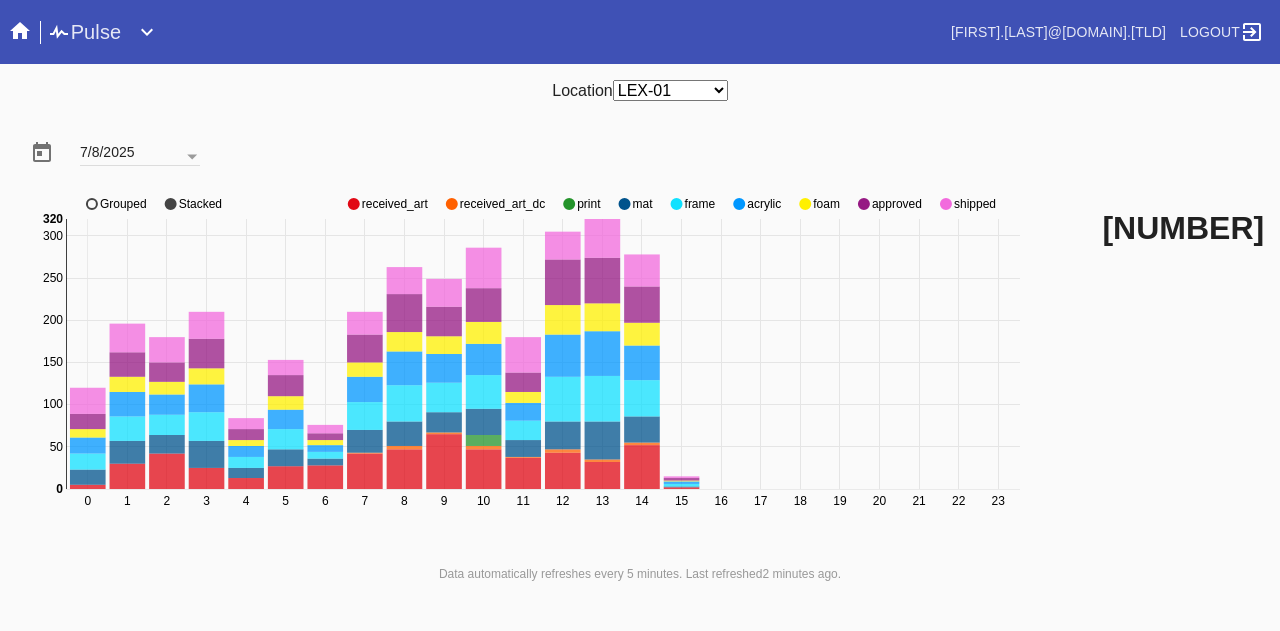 click at bounding box center [354, 204] 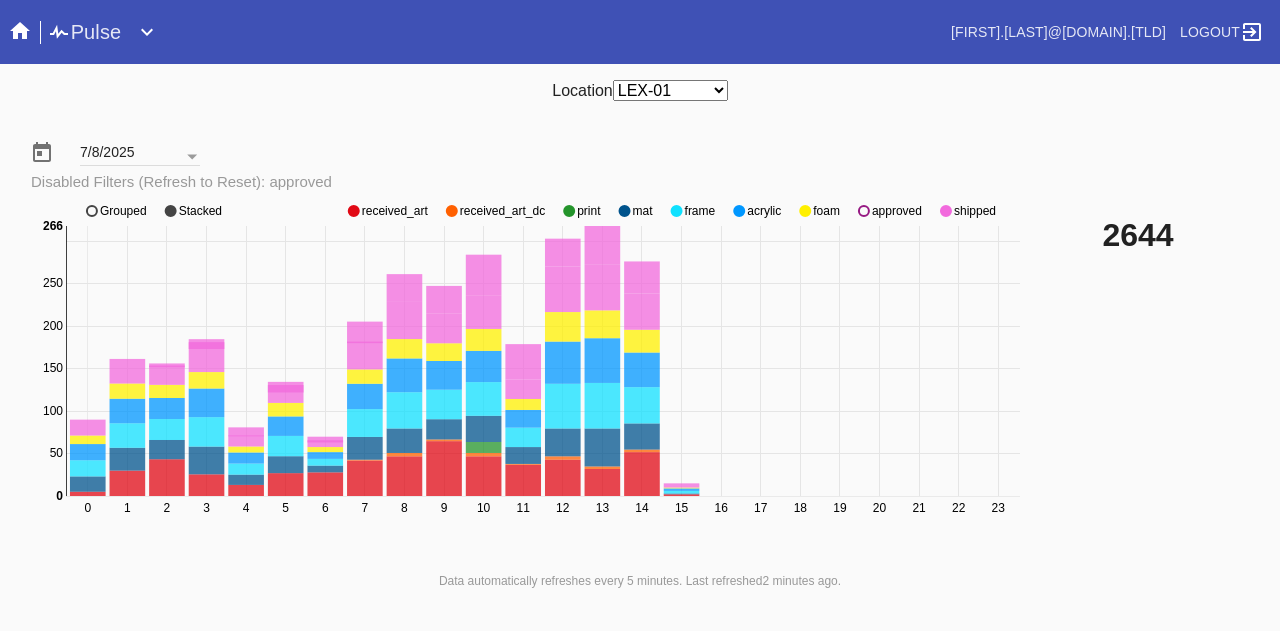 click on "0 1 2 3 4 5 6 7 8 9 10 11 12 13 14 15 16 17 18 19 20 21 22 23 0 50 100 150 200 250 300 0 266 received_art received_art_dc print mat frame acrylic foam approved shipped Grouped Stacked" at bounding box center [528, 371] 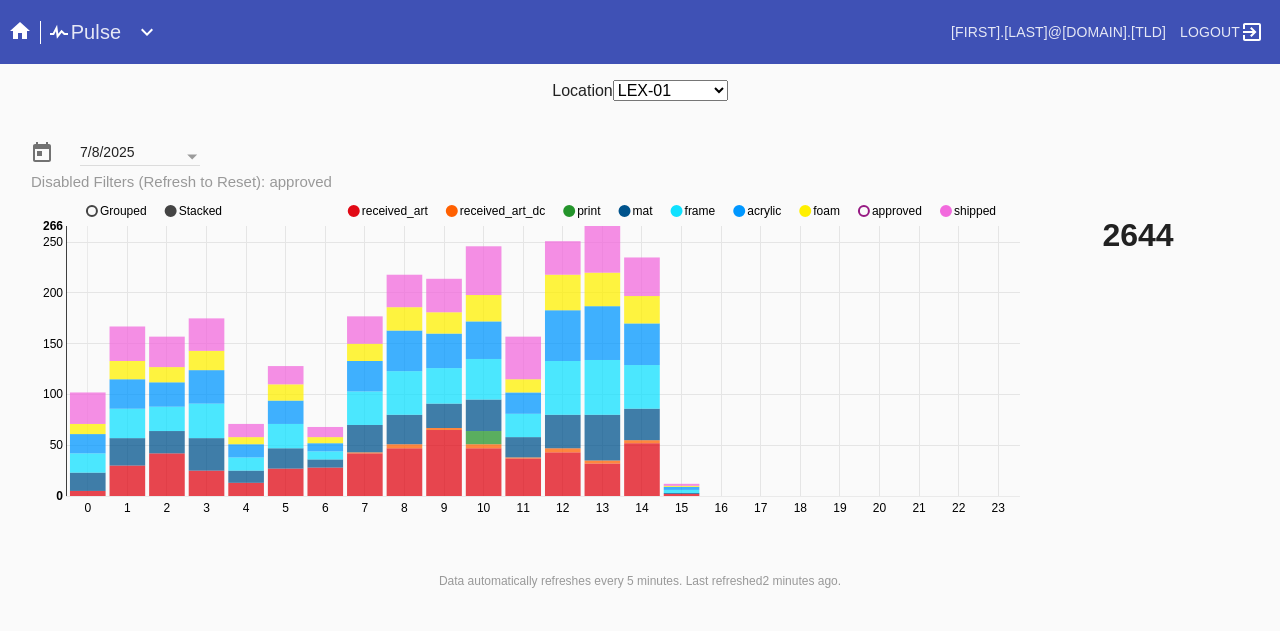 click at bounding box center [354, 211] 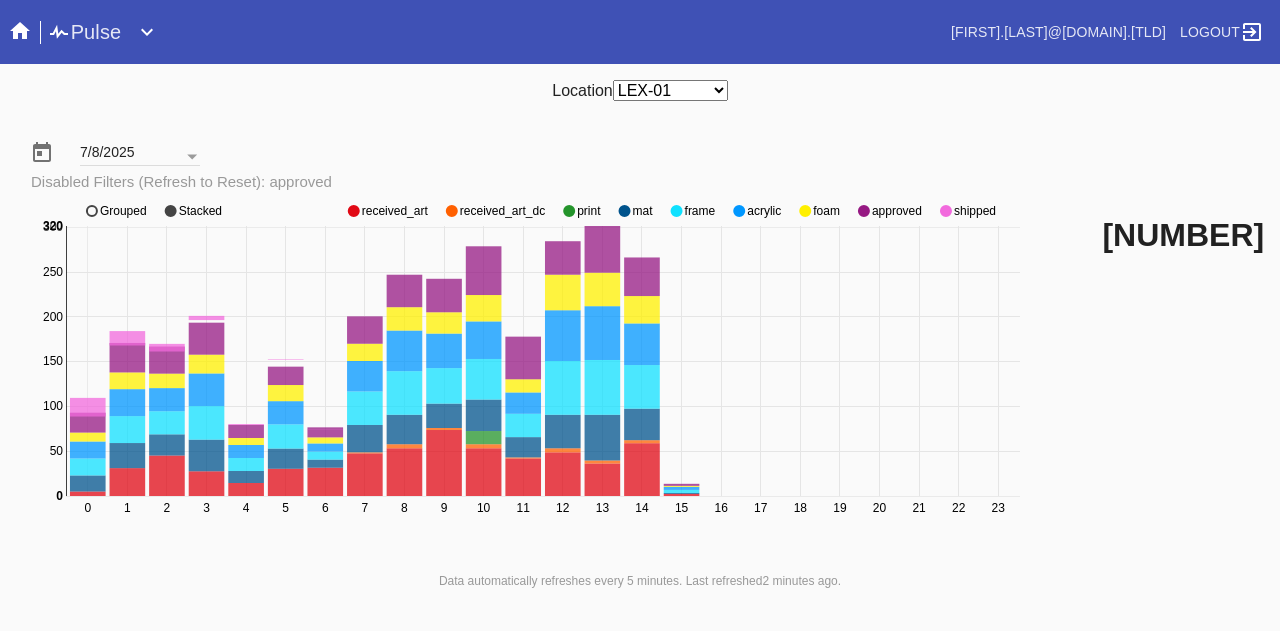 click at bounding box center (354, 211) 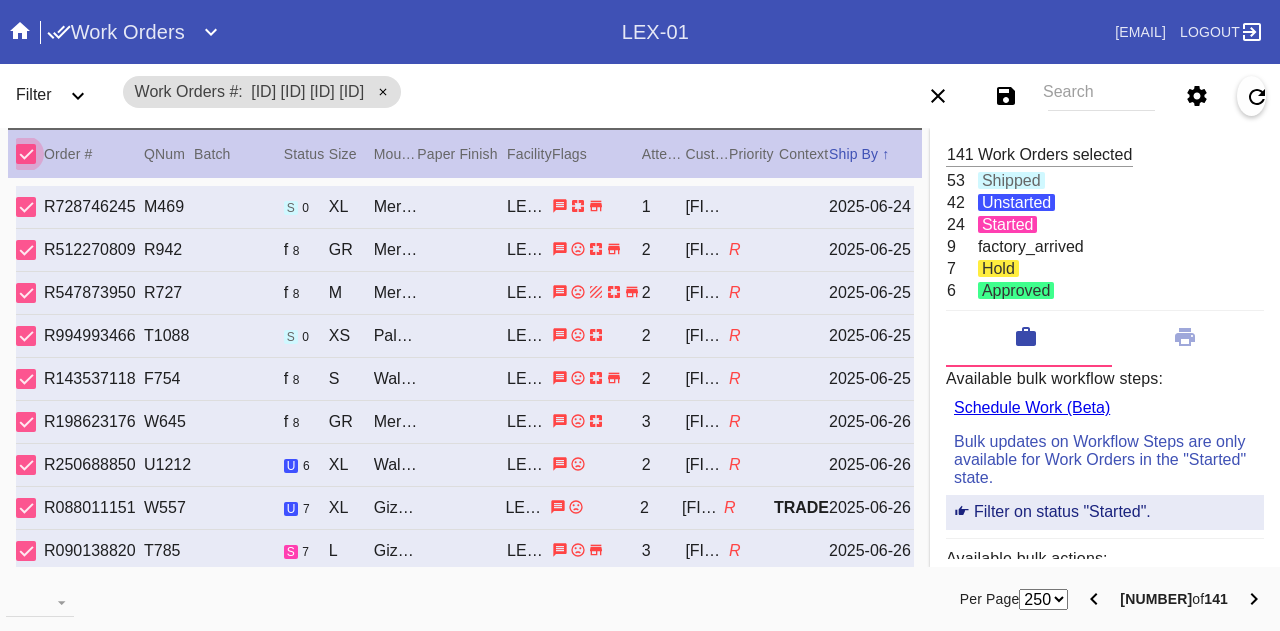 scroll, scrollTop: 0, scrollLeft: 0, axis: both 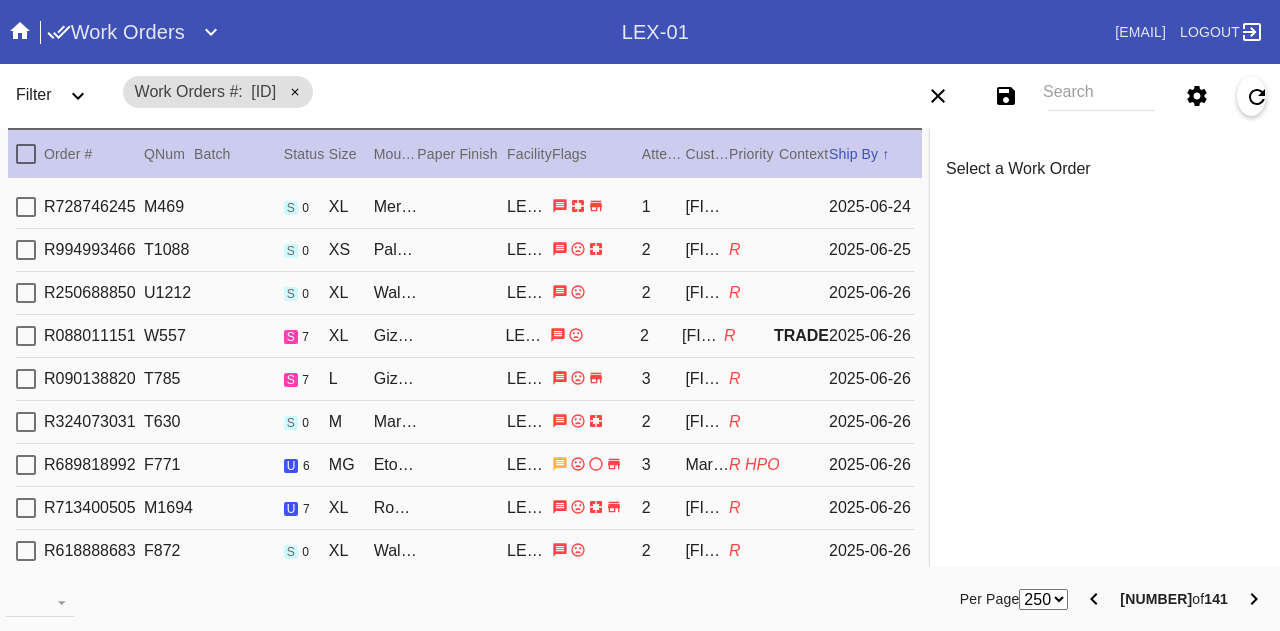 click at bounding box center (26, 154) 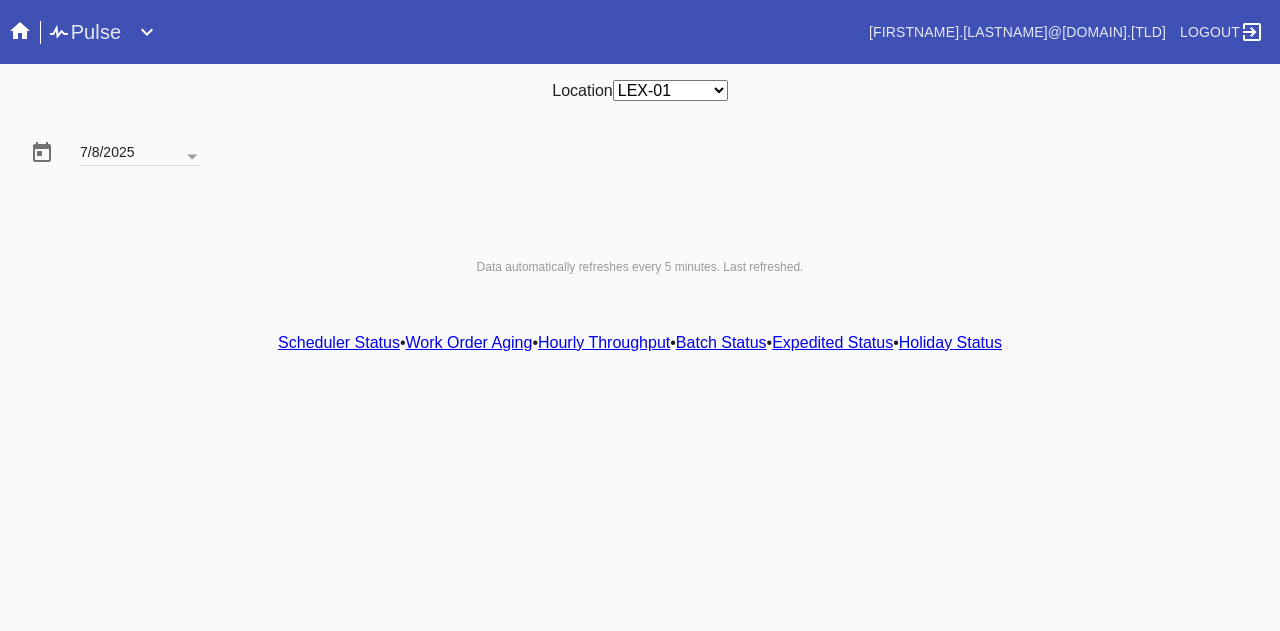 scroll, scrollTop: 0, scrollLeft: 0, axis: both 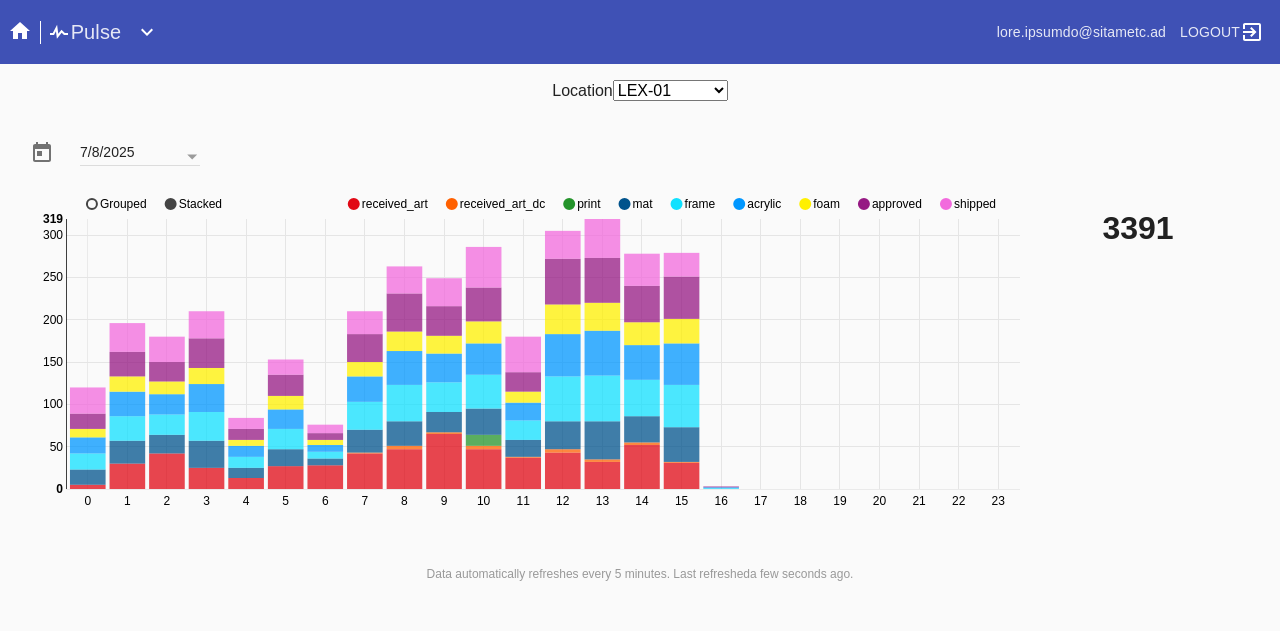click on "0 2 0 8 2 9 1 6 0 5 25 38 30 75 77 53 38 14 82 51 16 70 07 91 4 09 297 583 179 727 759 0 837 loremips_dol sitametc_adi_el seddo eiu tempo incidid utla etdolore magnaal Enimadm Veniamq" at bounding box center (528, 364) 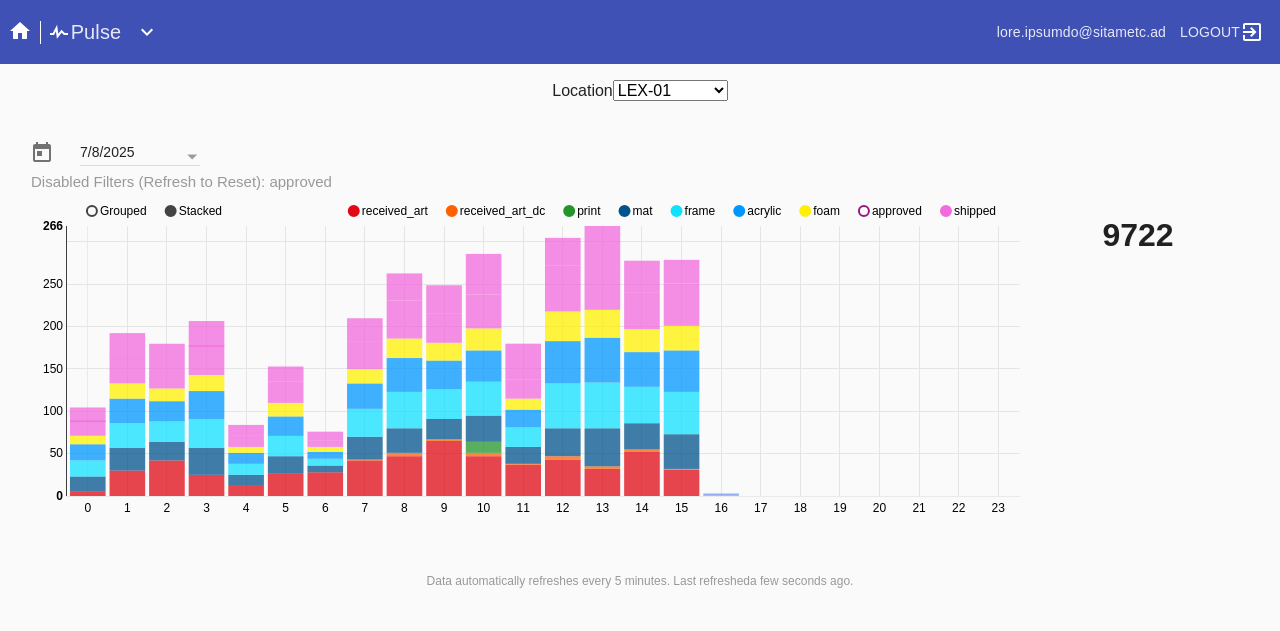 click on "0 1 2 3 4 5 6 7 8 9 10 11 12 13 14 15 16 17 18 19 20 21 22 23 0 50 100 150 200 250 300 0 266 received_art received_art_dc print mat frame acrylic foam approved shipped Grouped Stacked" at bounding box center (528, 371) 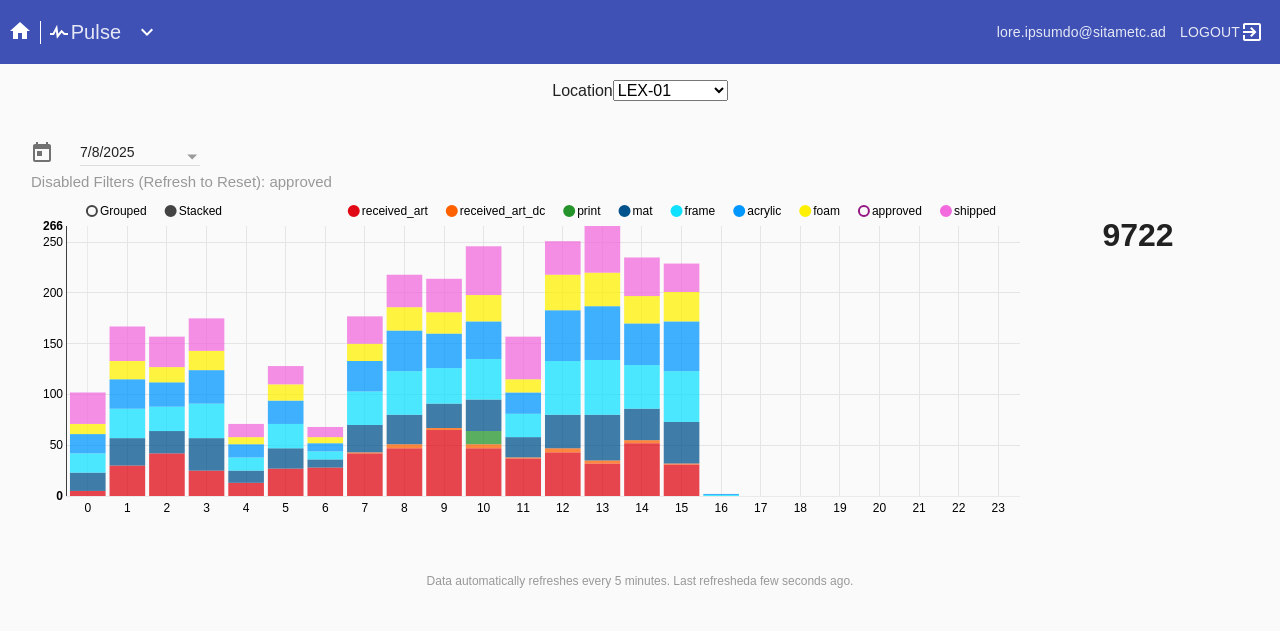 click at bounding box center (354, 211) 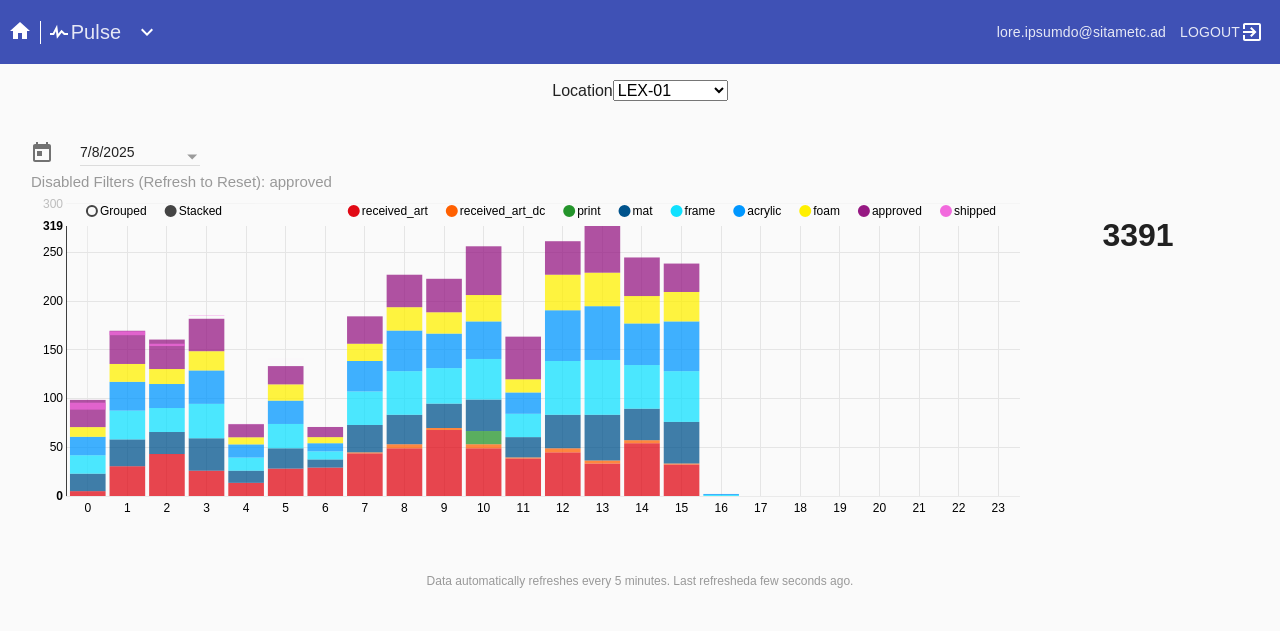 click at bounding box center (354, 211) 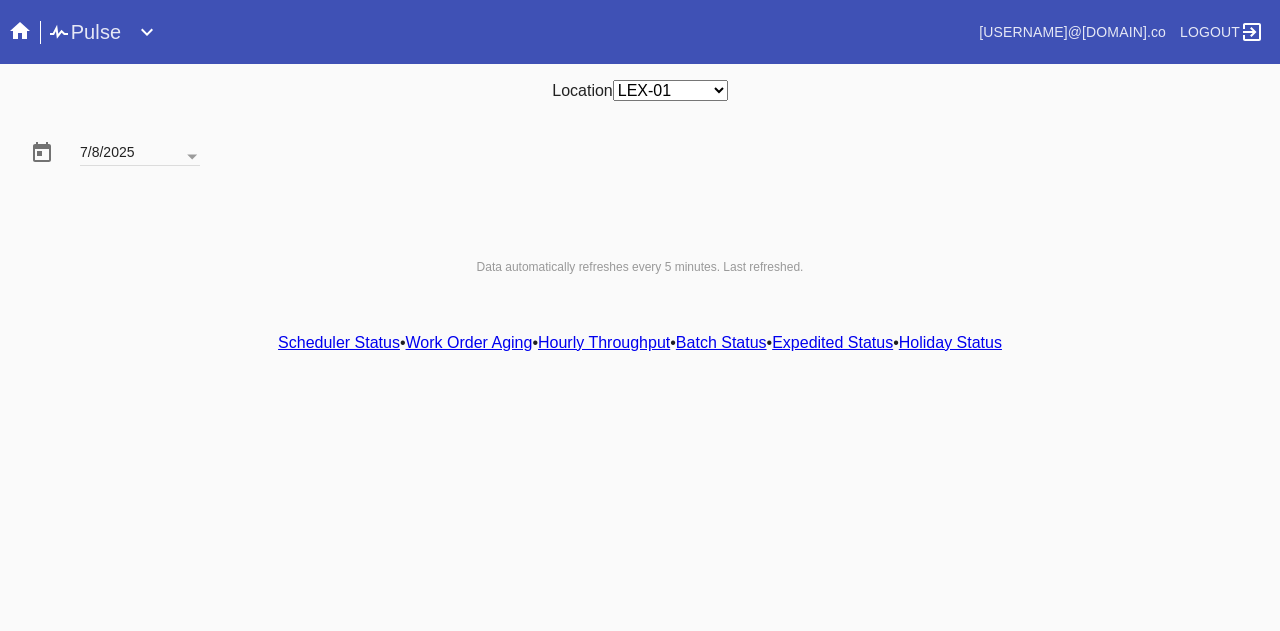 scroll, scrollTop: 0, scrollLeft: 0, axis: both 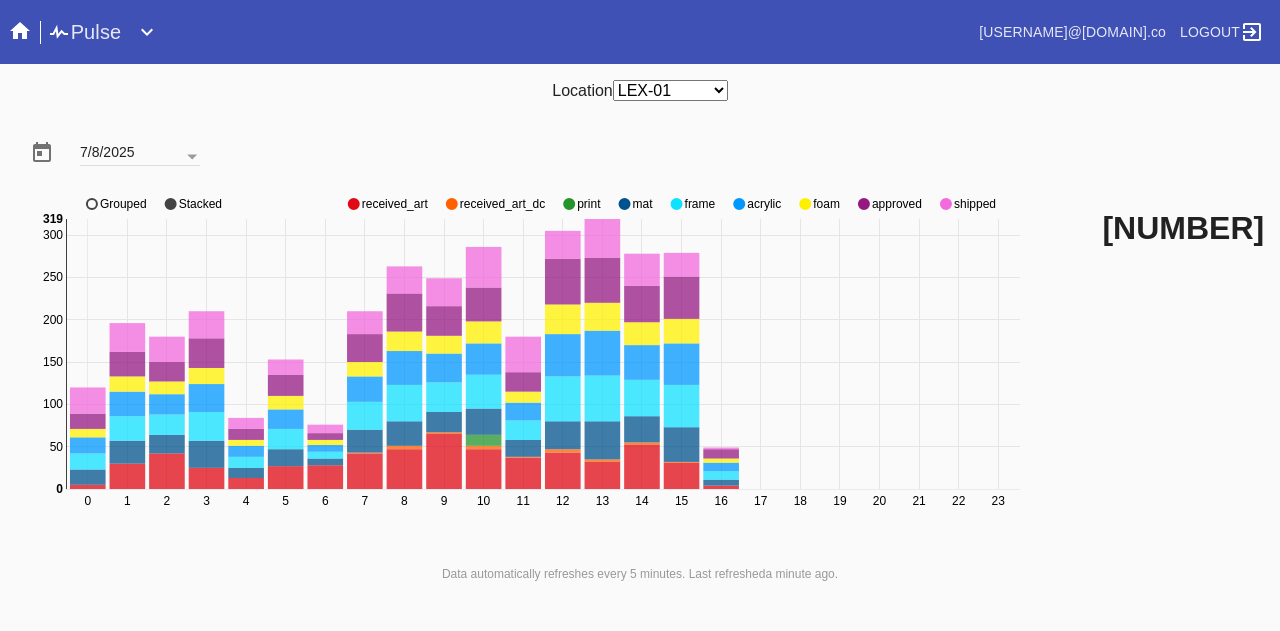 click at bounding box center (354, 204) 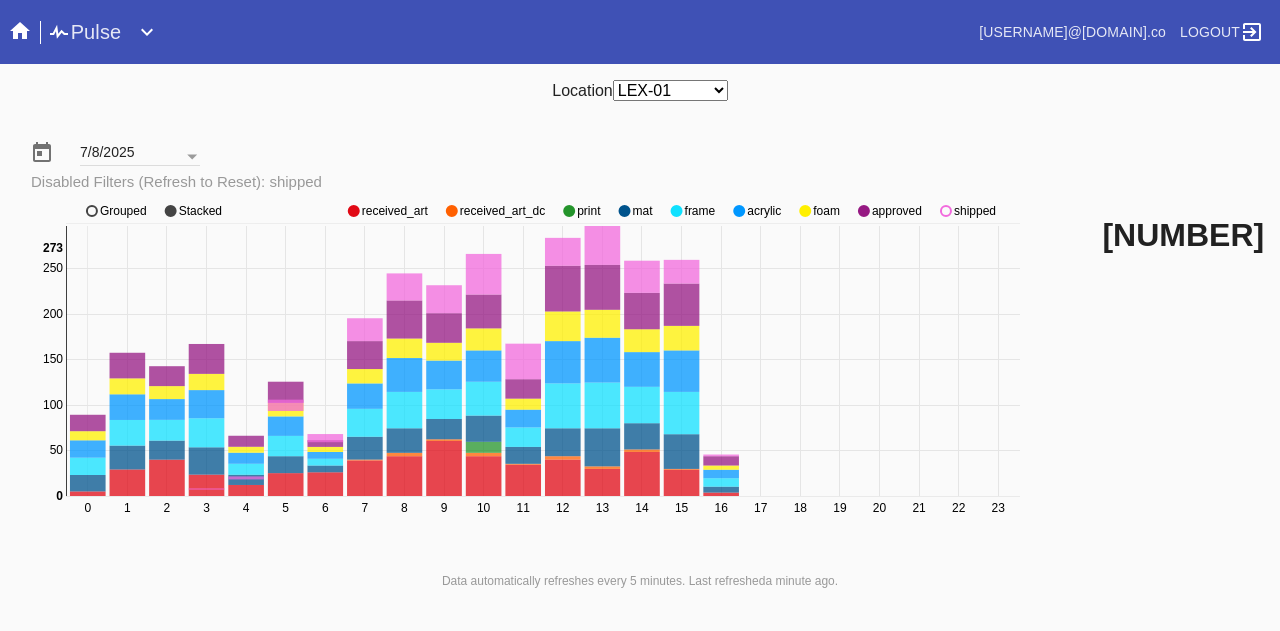 click on "0 1 2 3 4 5 6 7 8 9 10 11 12 13 14 15 16 17 18 19 20 21 22 23 0 50 100 150 200 250 300 0 273 received_art received_art_dc print mat frame acrylic foam approved shipped Grouped Stacked" at bounding box center [528, 371] 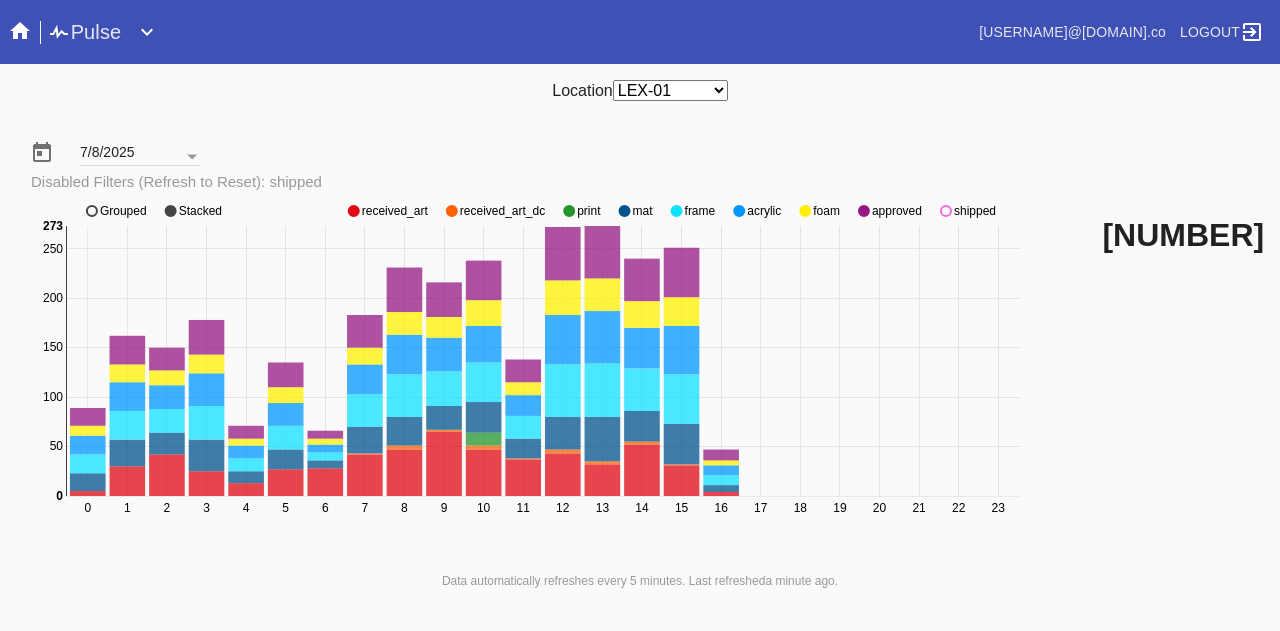 click at bounding box center (354, 211) 